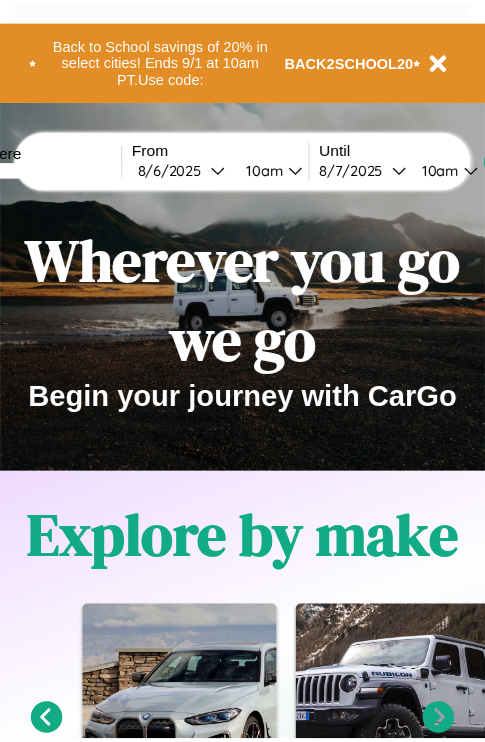 scroll, scrollTop: 0, scrollLeft: 0, axis: both 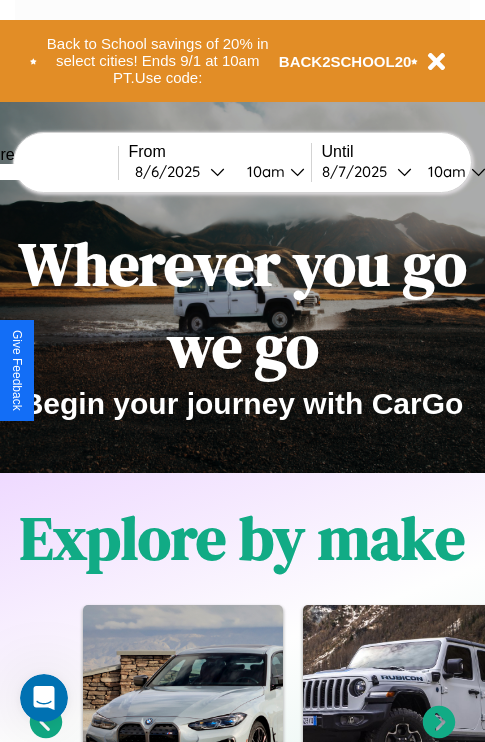 click at bounding box center (43, 172) 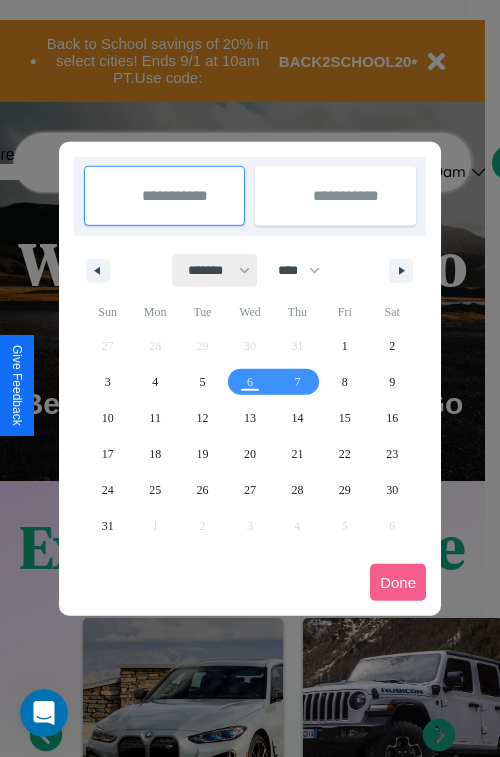 click on "******* ******** ***** ***** *** **** **** ****** ********* ******* ******** ********" at bounding box center [215, 270] 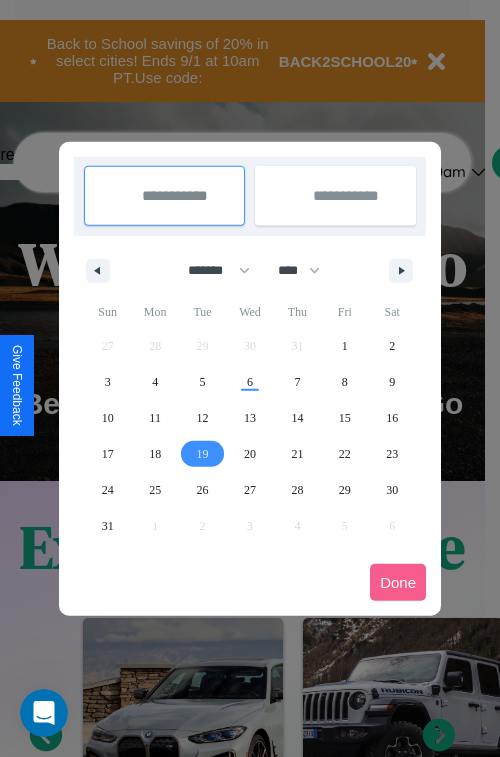 click on "19" at bounding box center [203, 454] 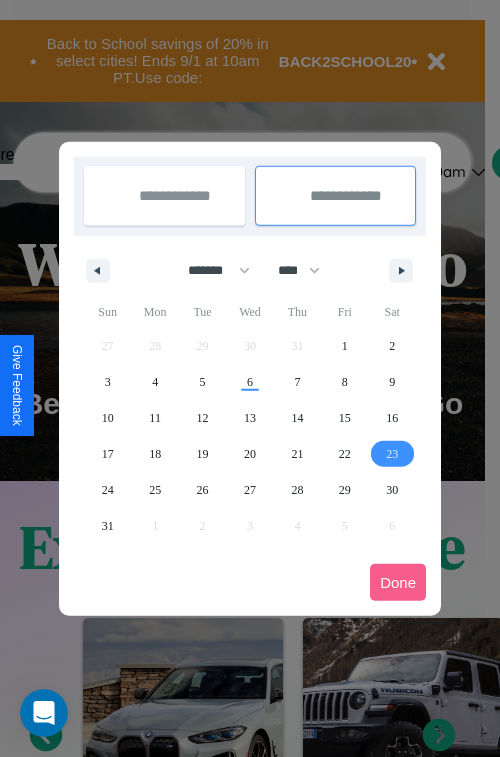 click on "23" at bounding box center [392, 454] 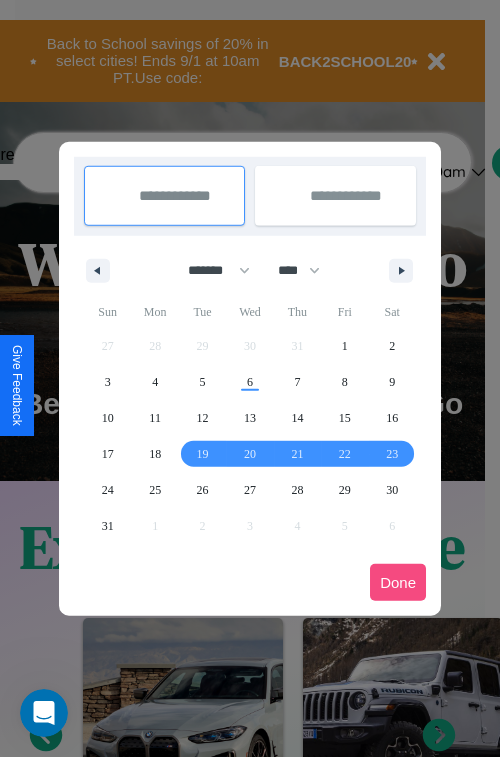 click on "Done" at bounding box center [398, 582] 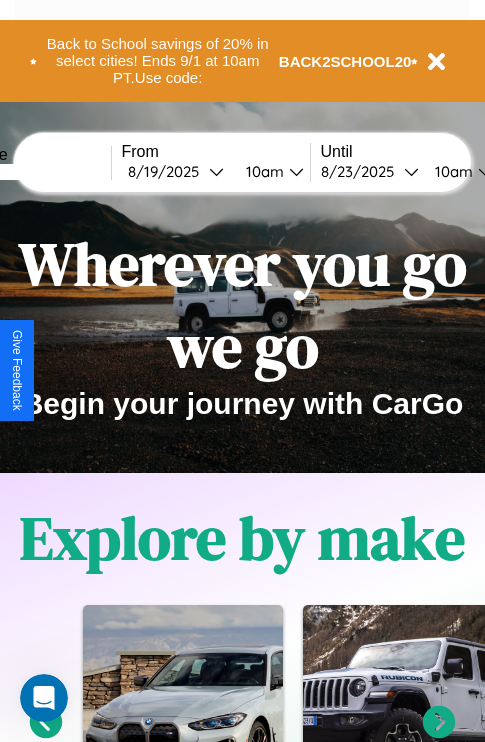 click on "10am" at bounding box center (262, 171) 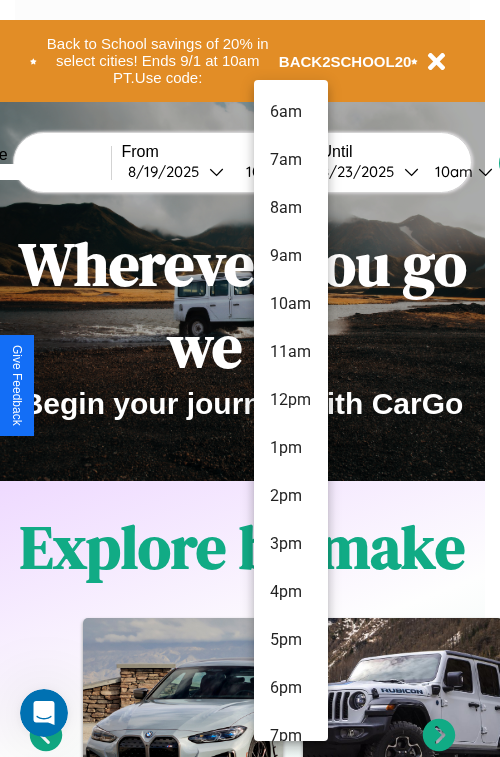 click on "1pm" at bounding box center (291, 448) 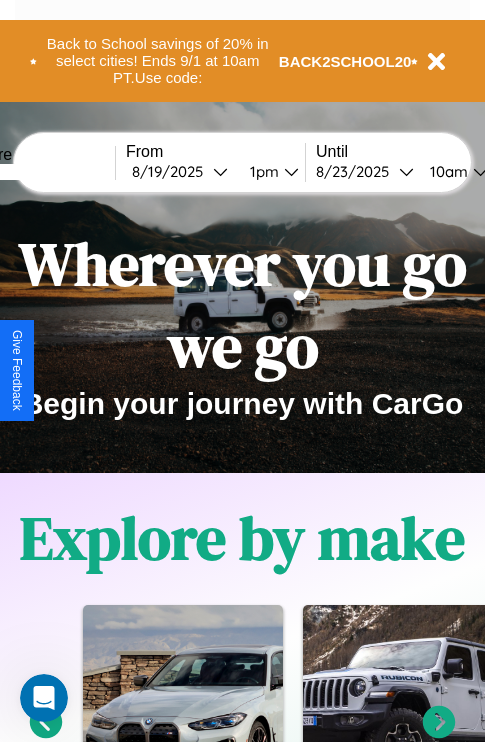 scroll, scrollTop: 0, scrollLeft: 71, axis: horizontal 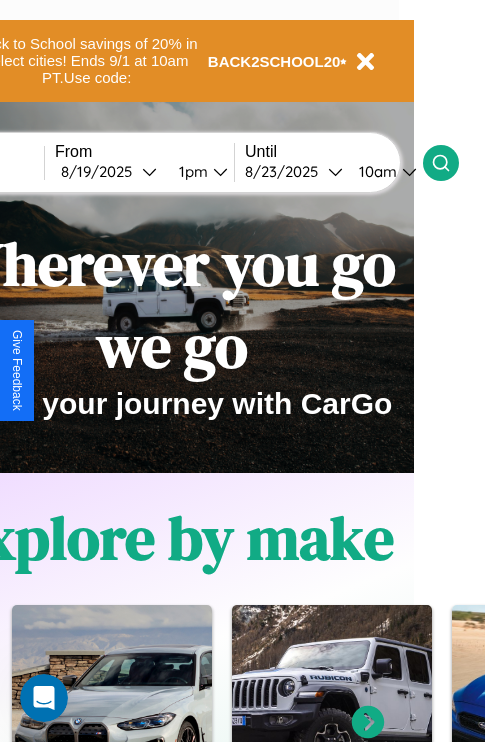 click 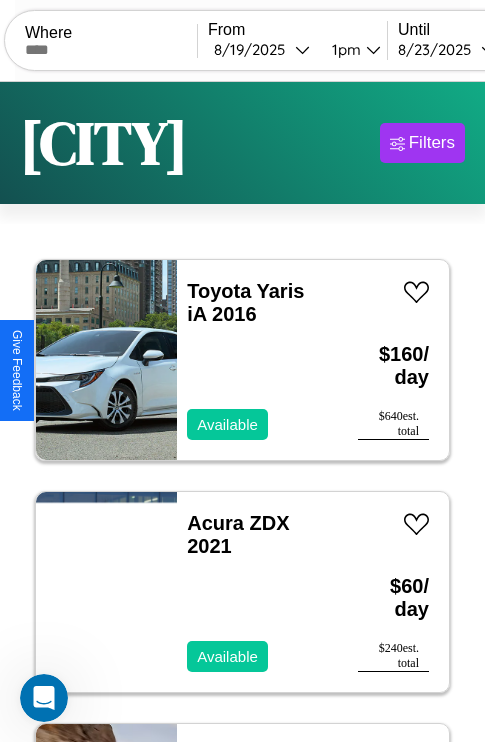 scroll, scrollTop: 95, scrollLeft: 0, axis: vertical 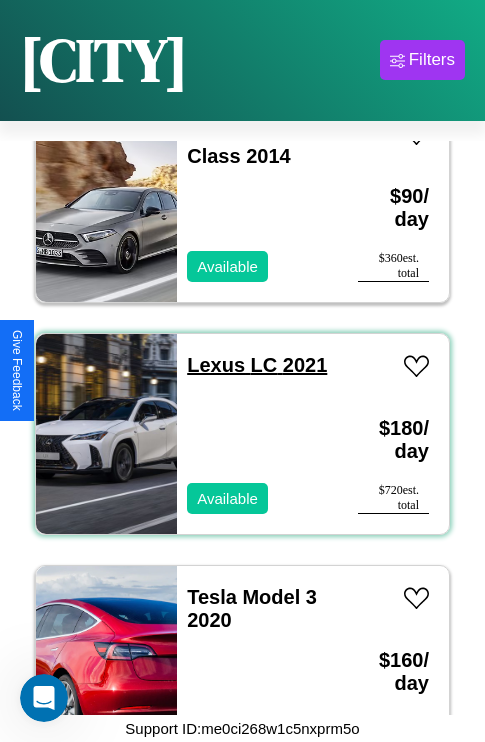 click on "Lexus   LC   2021" at bounding box center [257, 365] 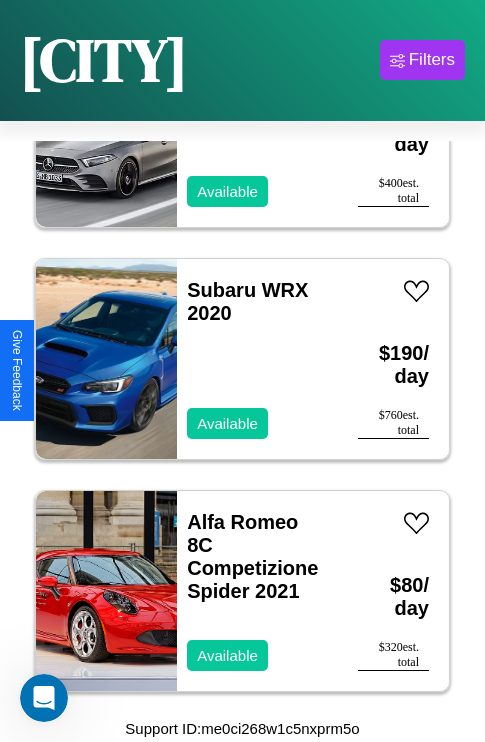 scroll, scrollTop: 1235, scrollLeft: 0, axis: vertical 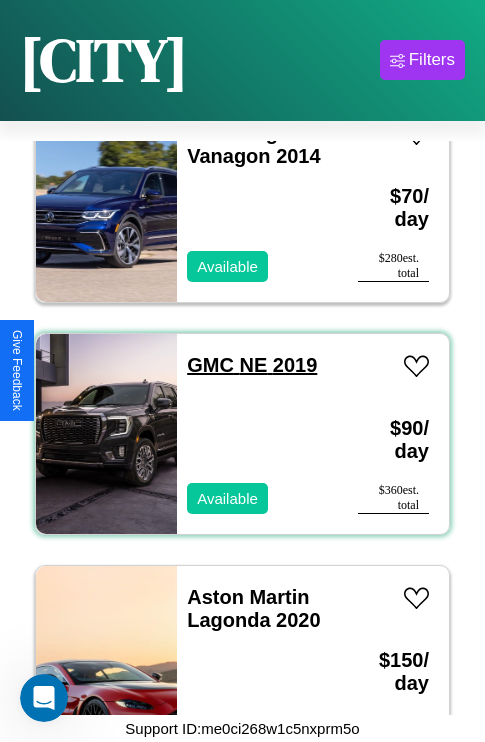 click on "GMC   NE   2019" at bounding box center (252, 365) 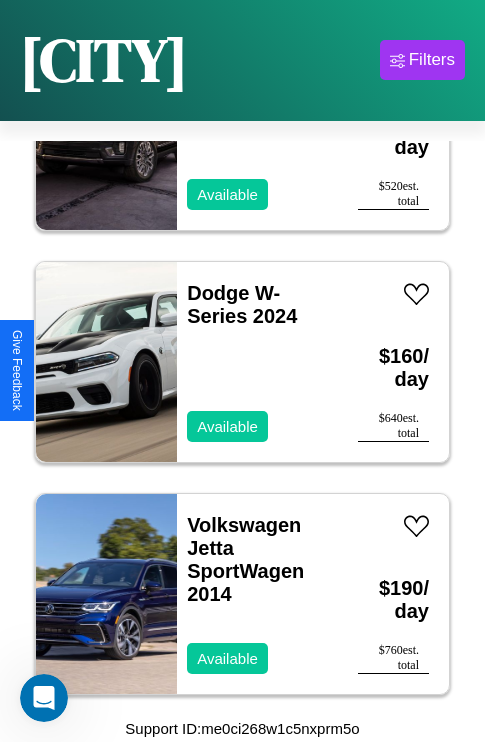 scroll, scrollTop: 15155, scrollLeft: 0, axis: vertical 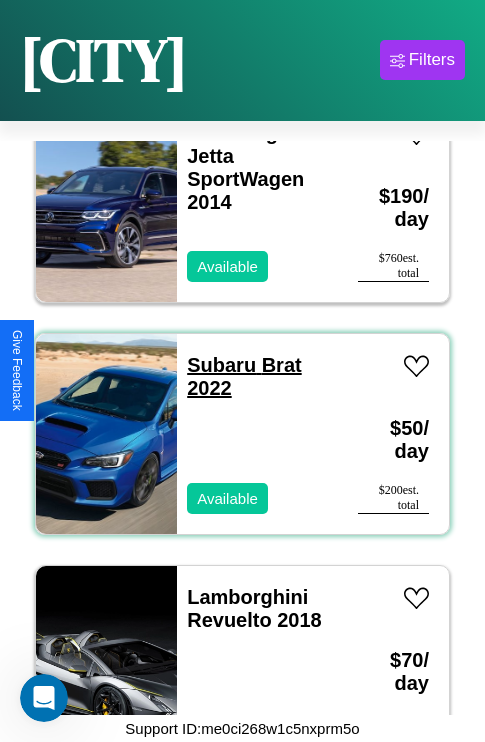 click on "Subaru   Brat   2022" at bounding box center (244, 376) 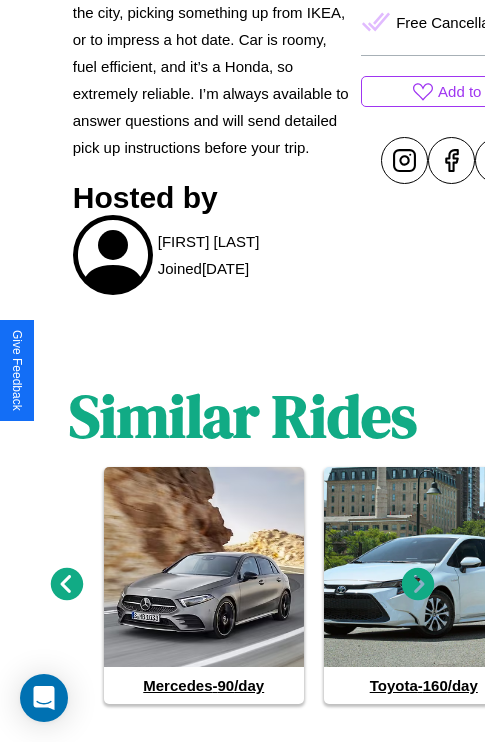 scroll, scrollTop: 976, scrollLeft: 0, axis: vertical 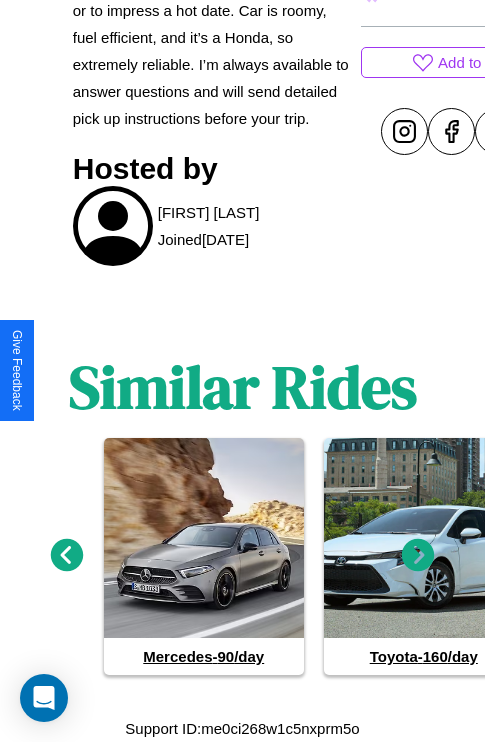 click 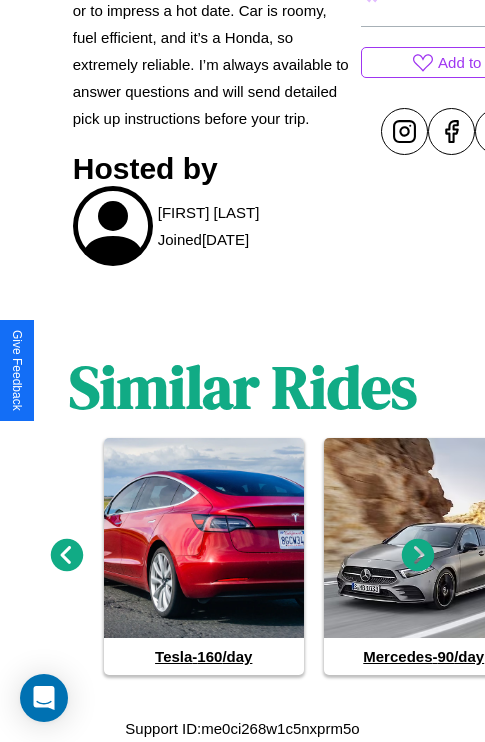 click 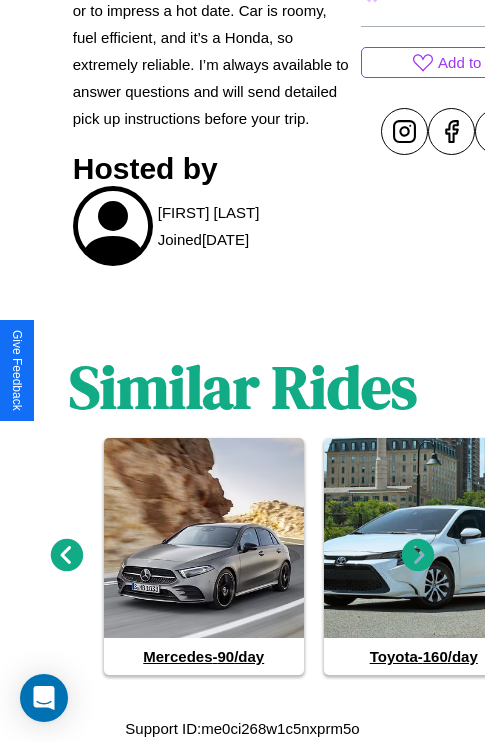 click 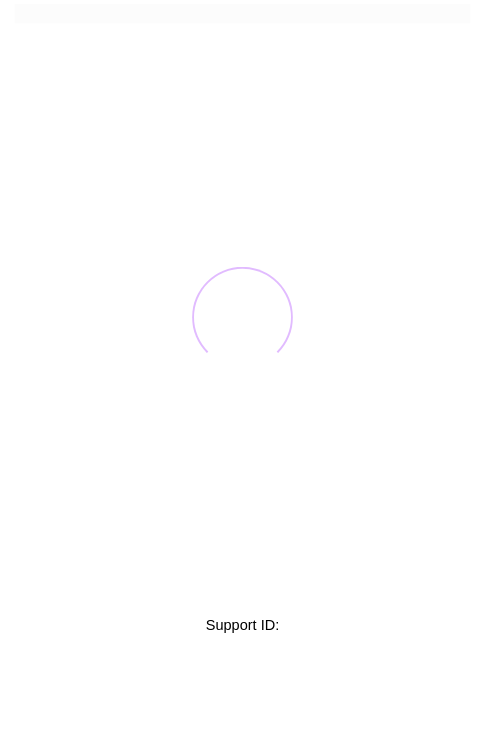scroll, scrollTop: 0, scrollLeft: 0, axis: both 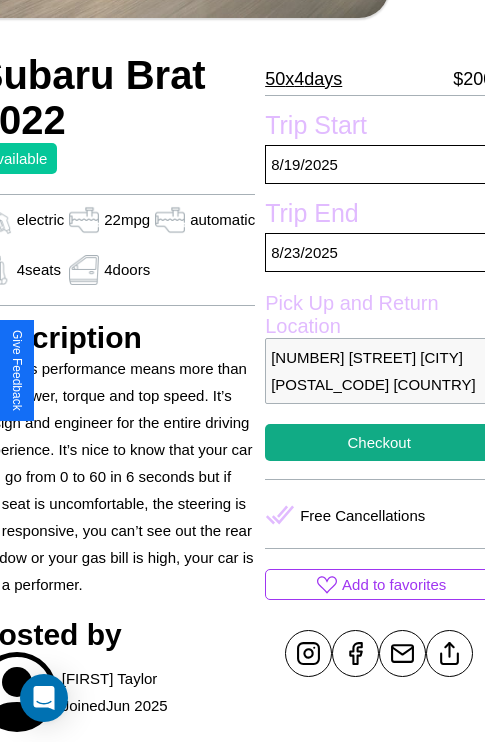 click on "1907 Chestnut Street  Paris  54826 France" at bounding box center (379, 371) 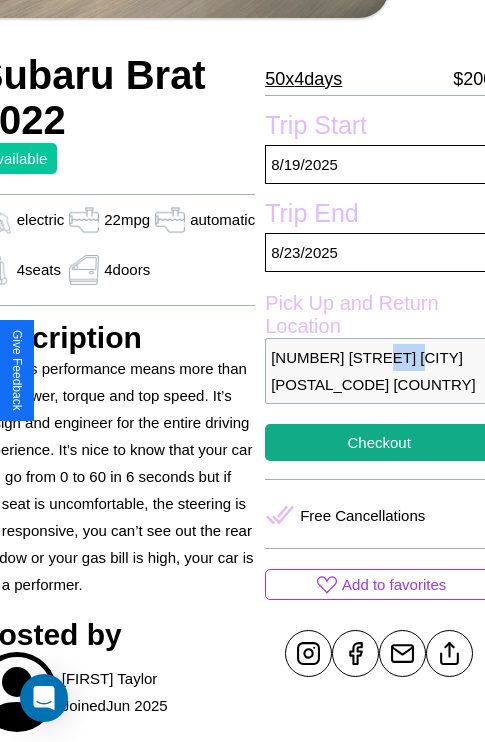 click on "1907 Chestnut Street  Paris  54826 France" at bounding box center (379, 371) 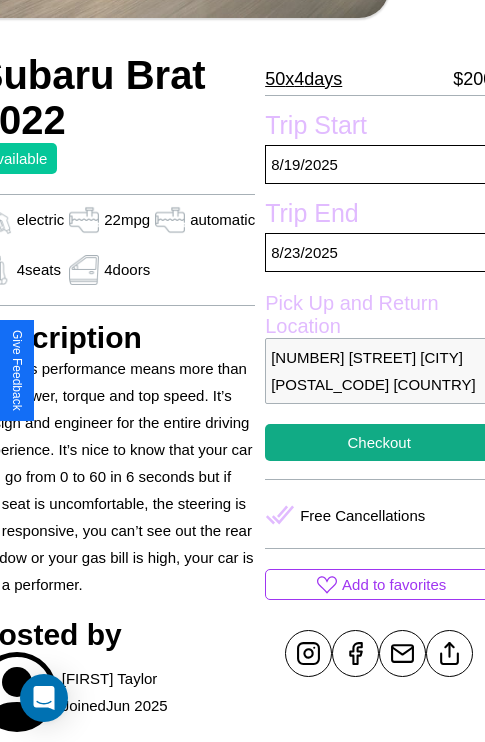 click on "1907 Chestnut Street  Paris  54826 France" at bounding box center [379, 371] 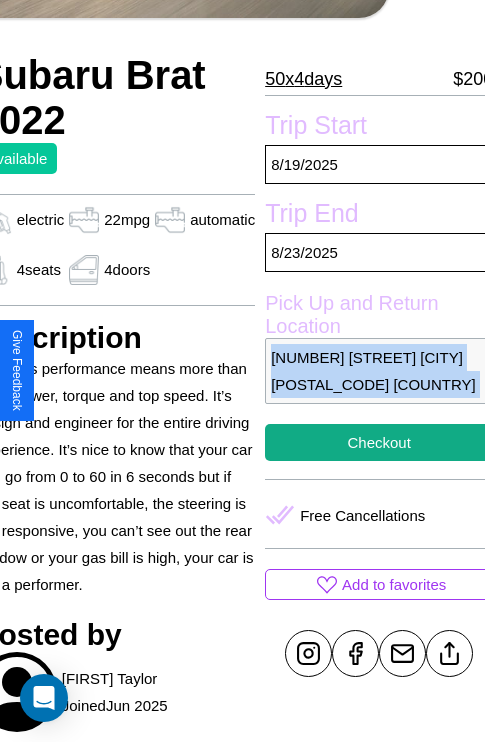 click on "1907 Chestnut Street  Paris  54826 France" at bounding box center [379, 371] 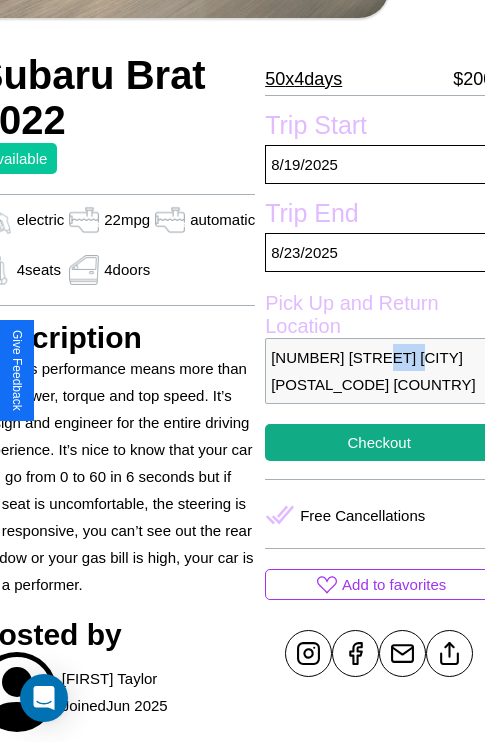 click on "1907 Chestnut Street  Paris  54826 France" at bounding box center (379, 371) 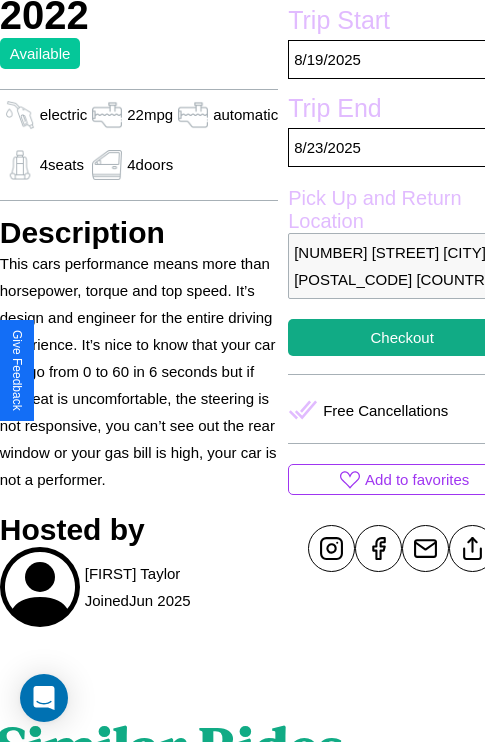 scroll, scrollTop: 481, scrollLeft: 96, axis: both 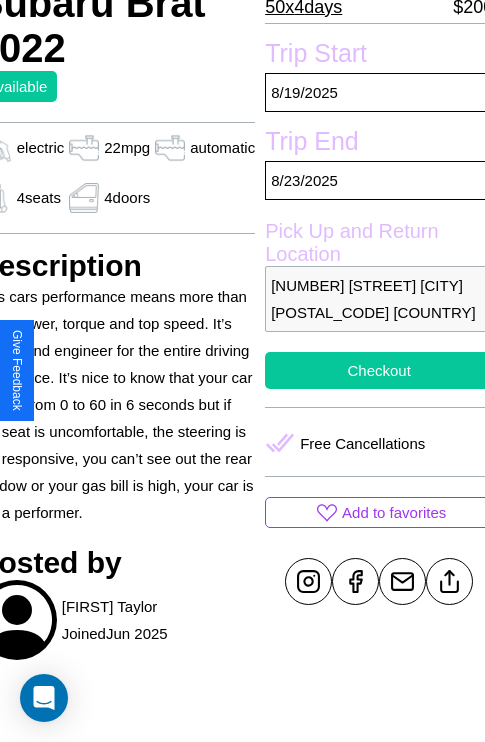 click on "Checkout" at bounding box center [379, 370] 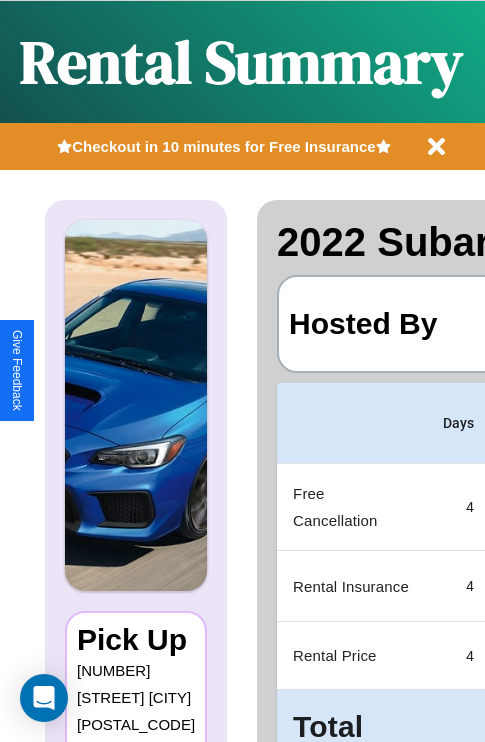 scroll, scrollTop: 0, scrollLeft: 378, axis: horizontal 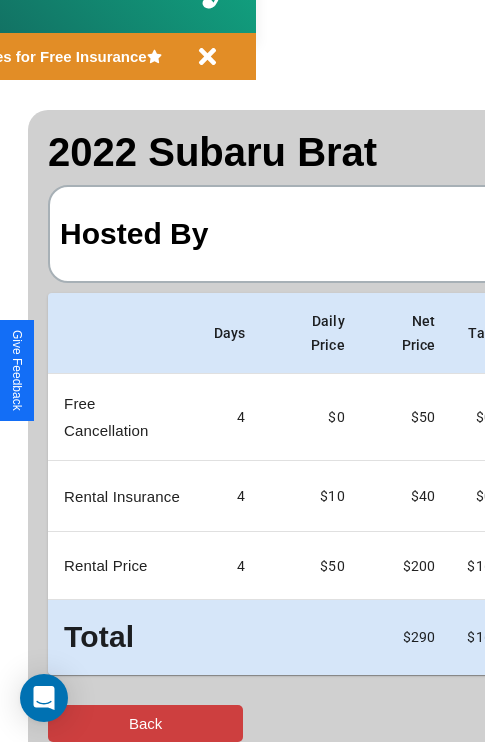 click on "Back" at bounding box center [145, 723] 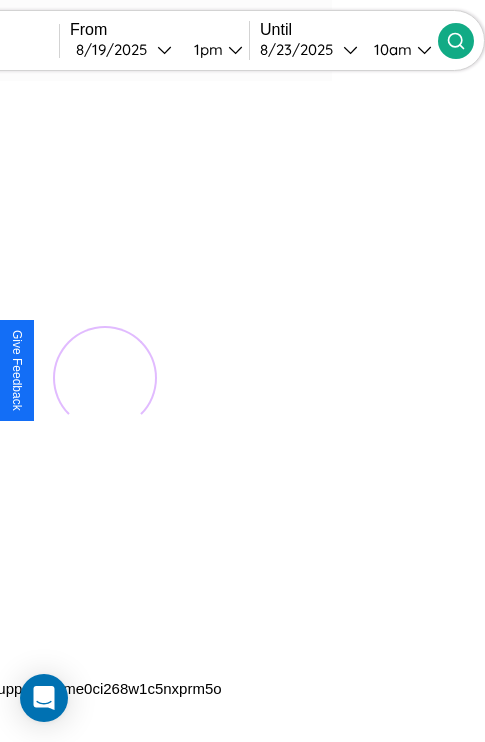 scroll, scrollTop: 0, scrollLeft: 96, axis: horizontal 